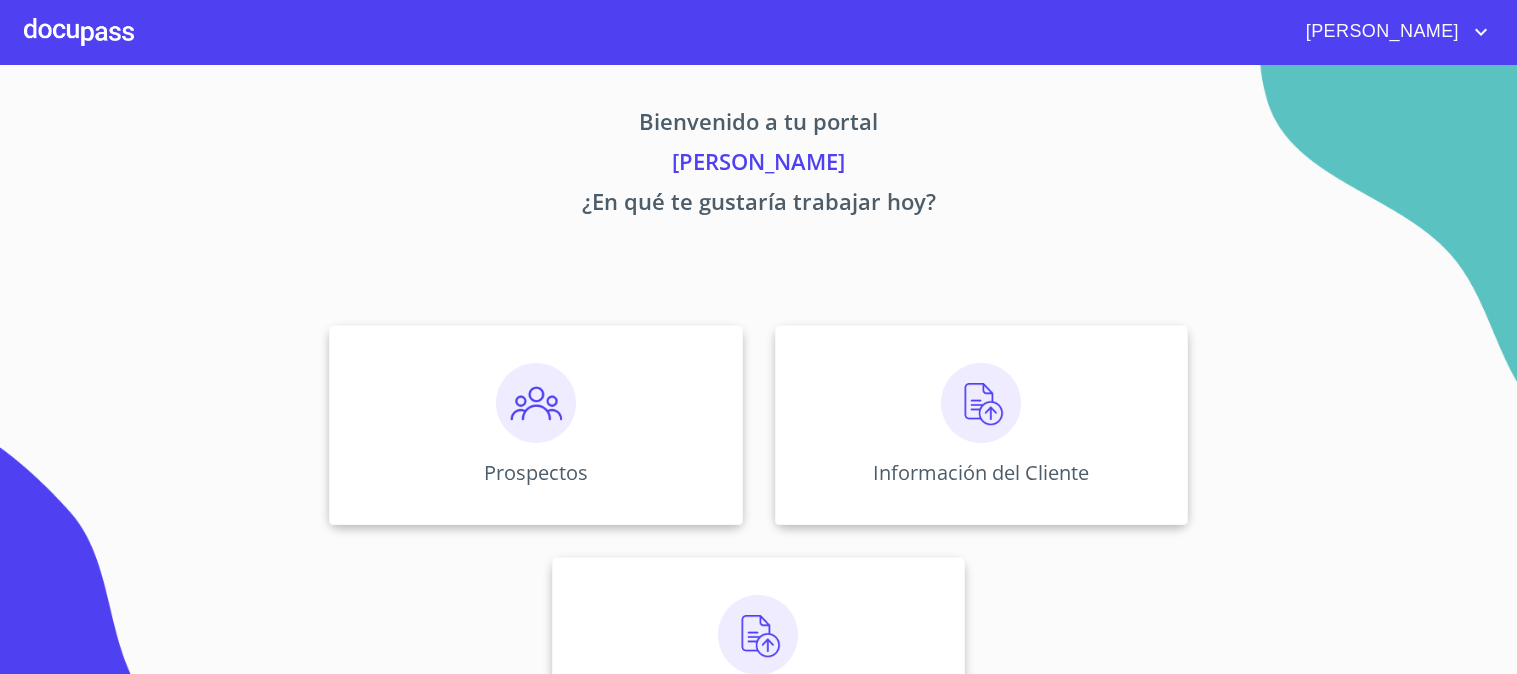 scroll, scrollTop: 0, scrollLeft: 0, axis: both 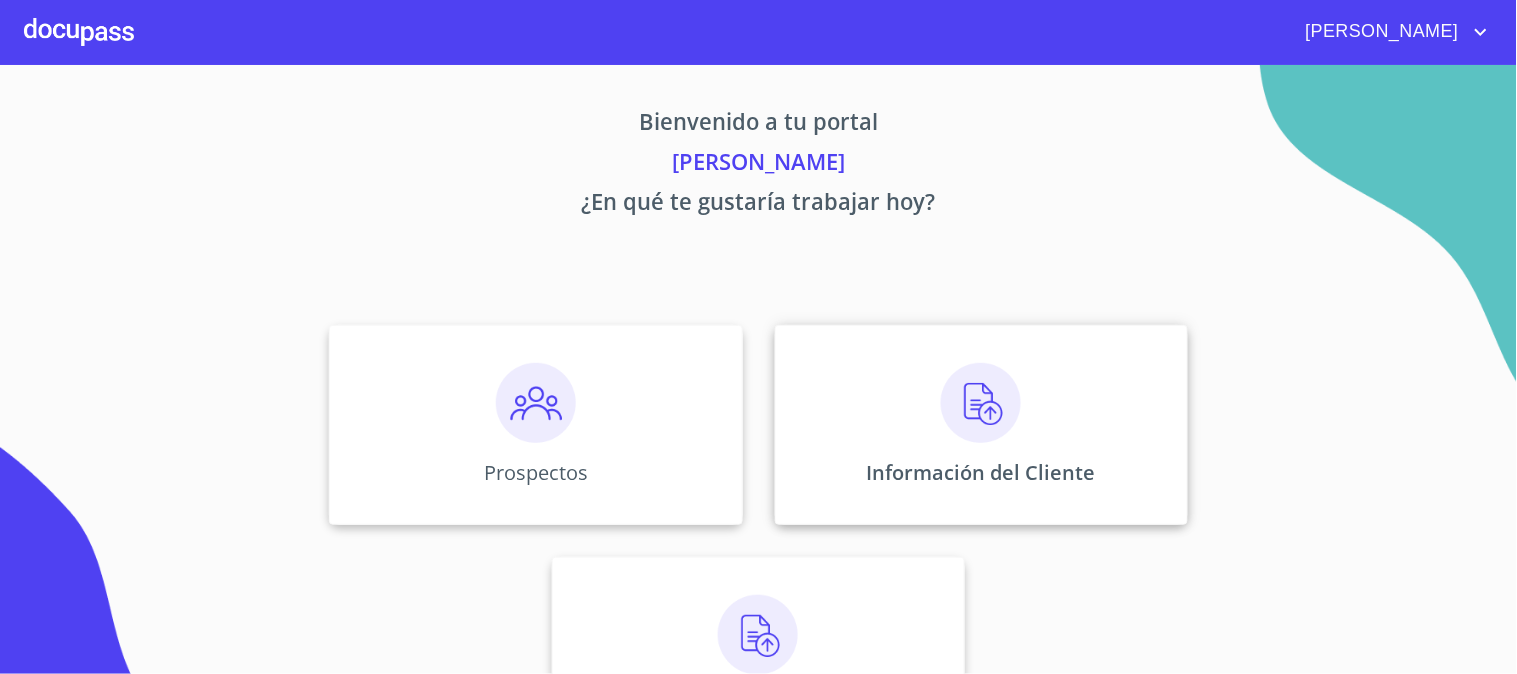 click on "Información del Cliente" at bounding box center (981, 472) 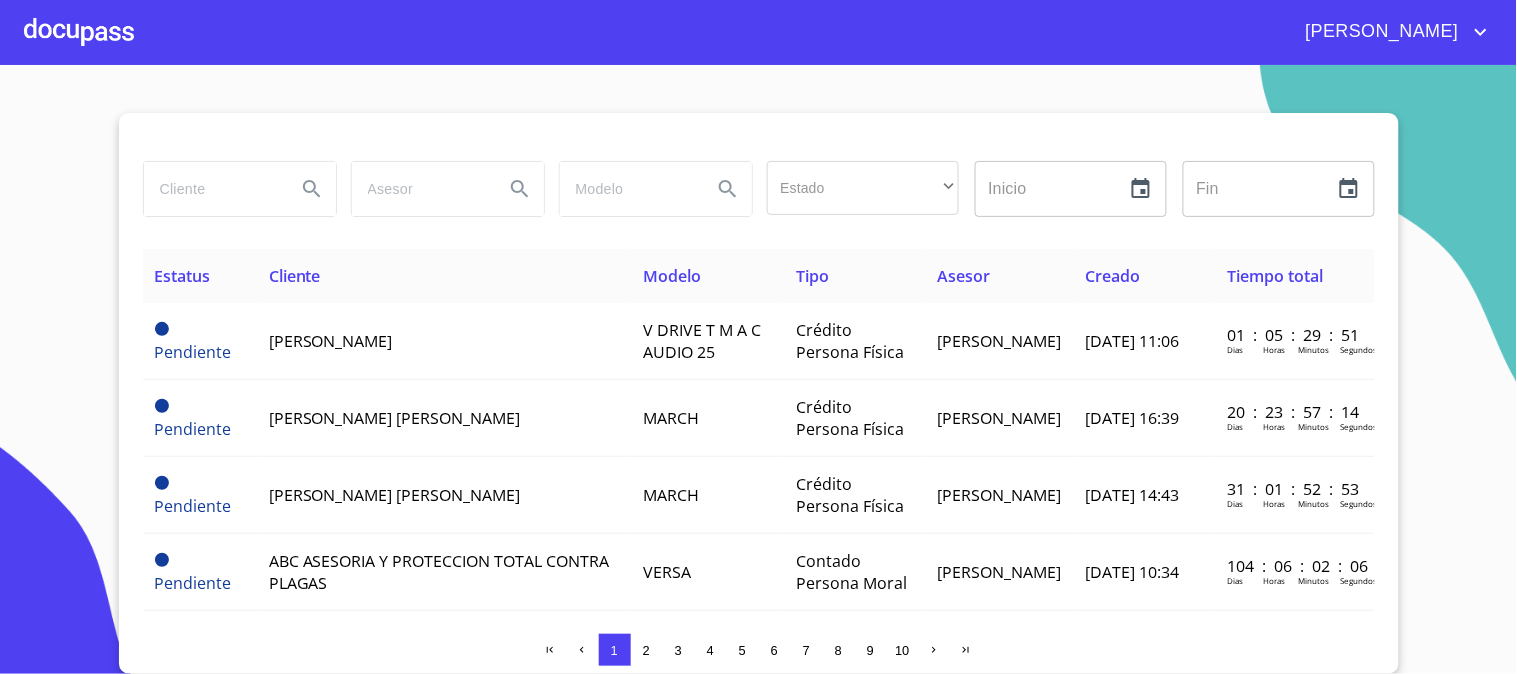 click on "3" at bounding box center [679, 650] 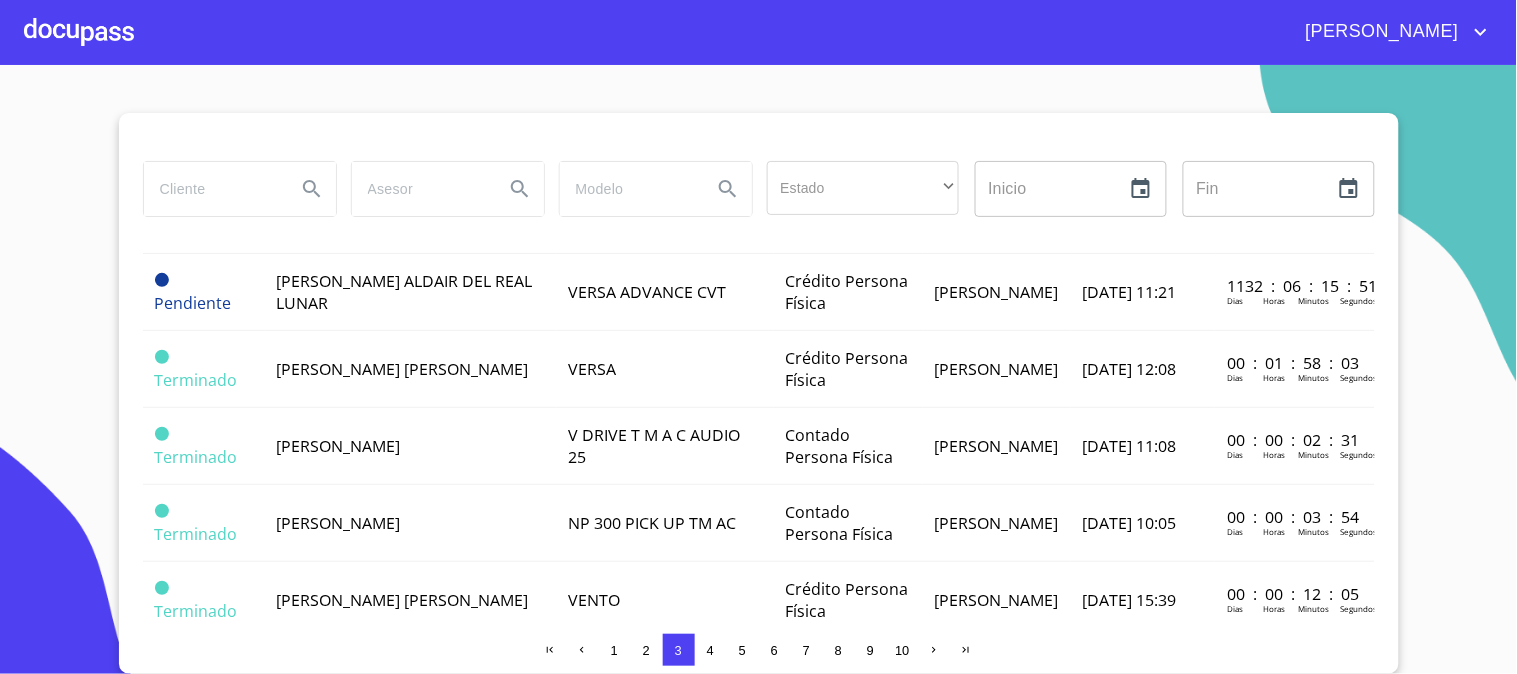 scroll, scrollTop: 947, scrollLeft: 0, axis: vertical 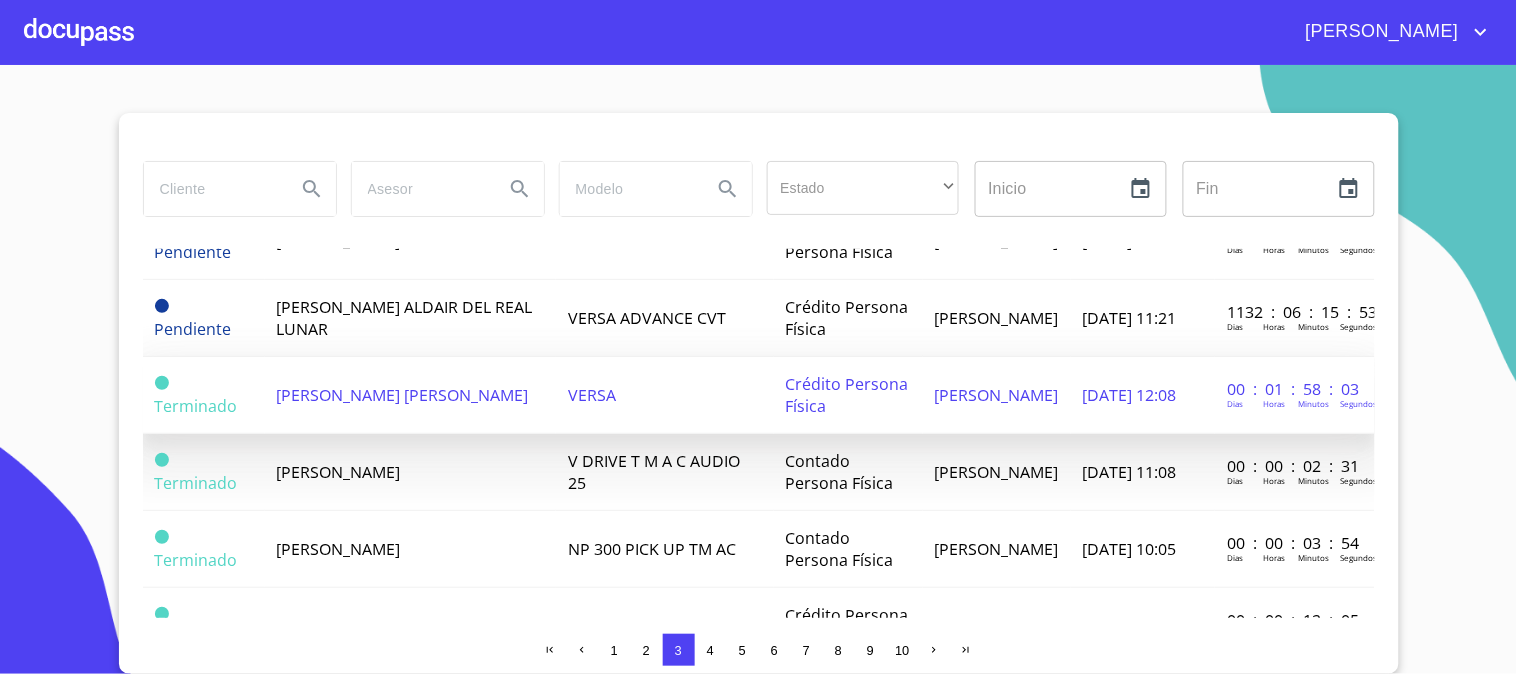 click on "[PERSON_NAME]  [PERSON_NAME]" at bounding box center [411, 395] 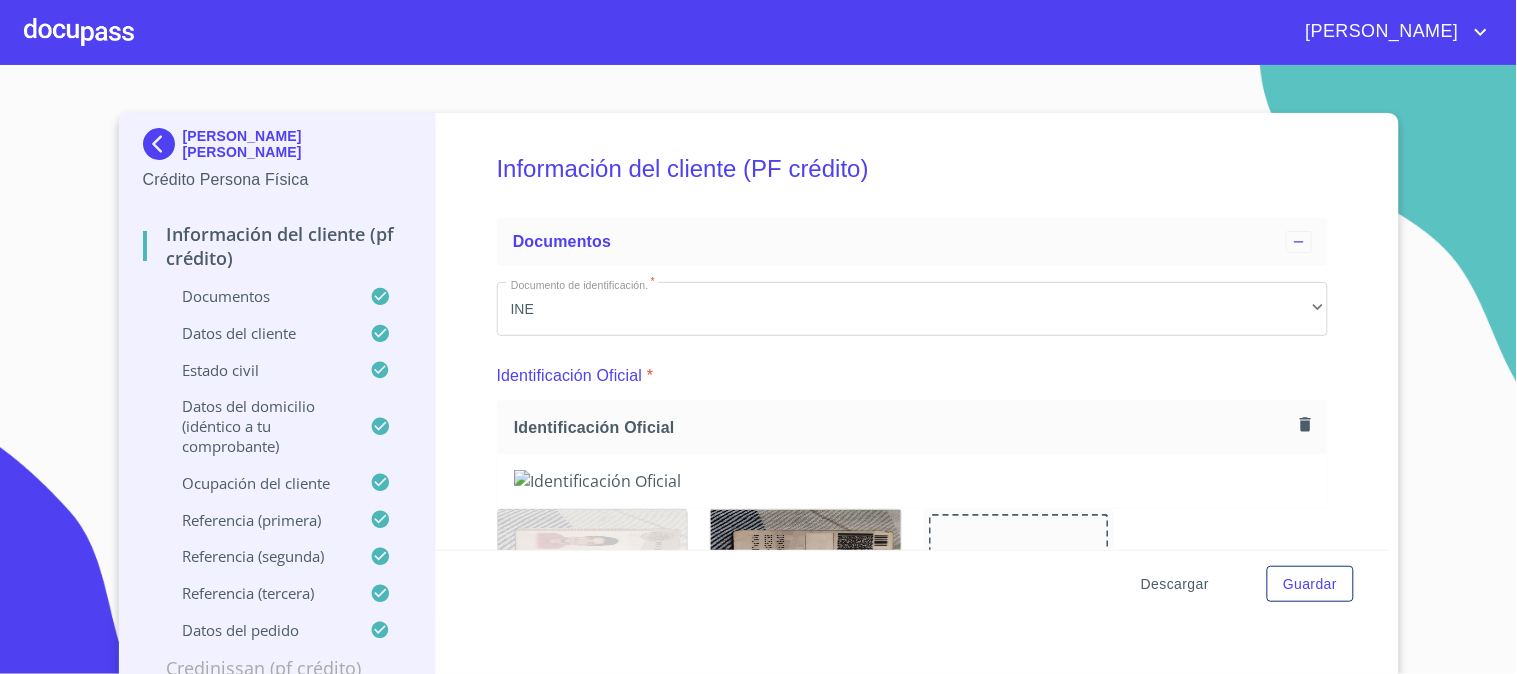 scroll, scrollTop: 678, scrollLeft: 0, axis: vertical 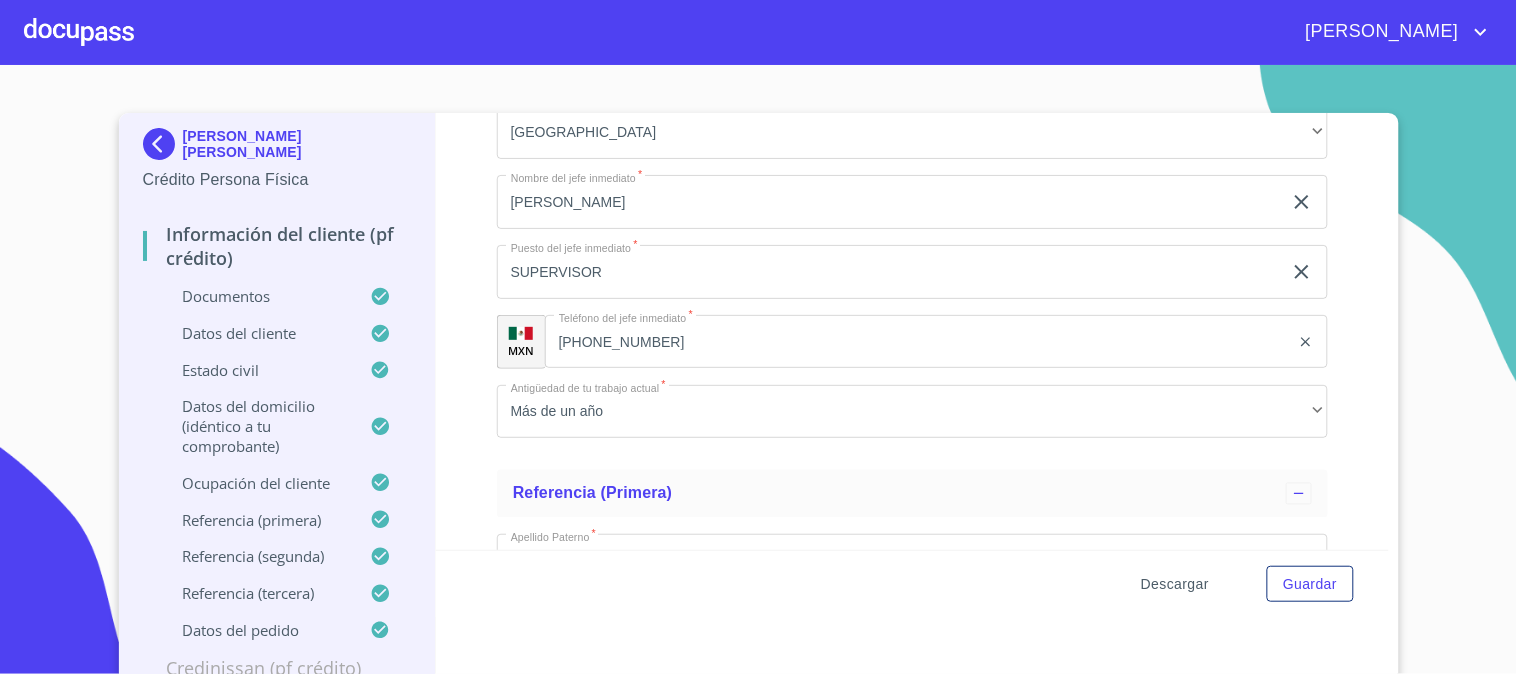 click on "Descargar" at bounding box center [1175, 584] 